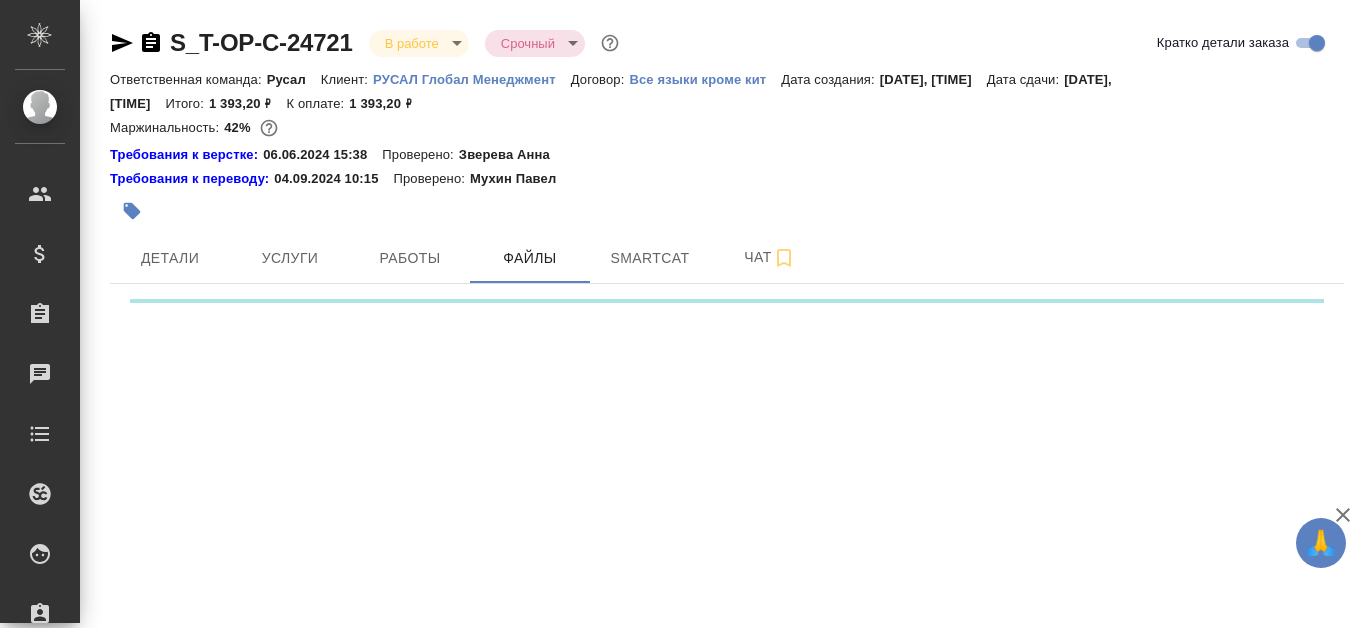 scroll, scrollTop: 0, scrollLeft: 0, axis: both 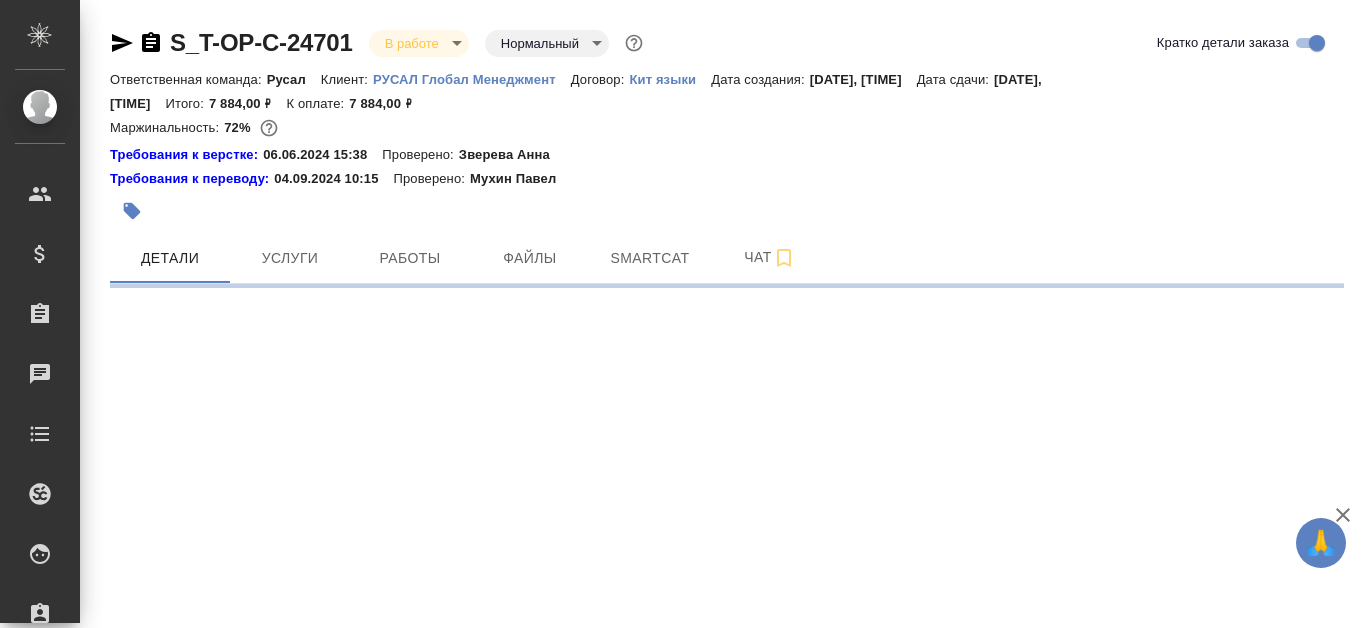 select on "RU" 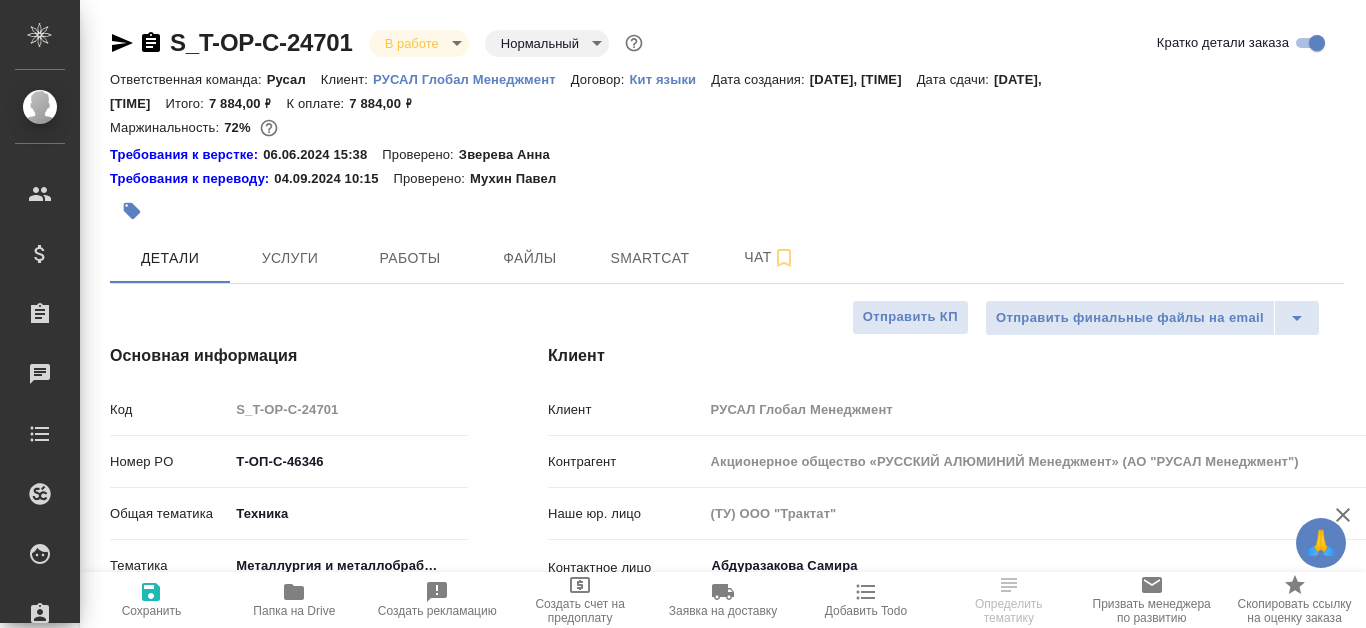 scroll, scrollTop: 0, scrollLeft: 0, axis: both 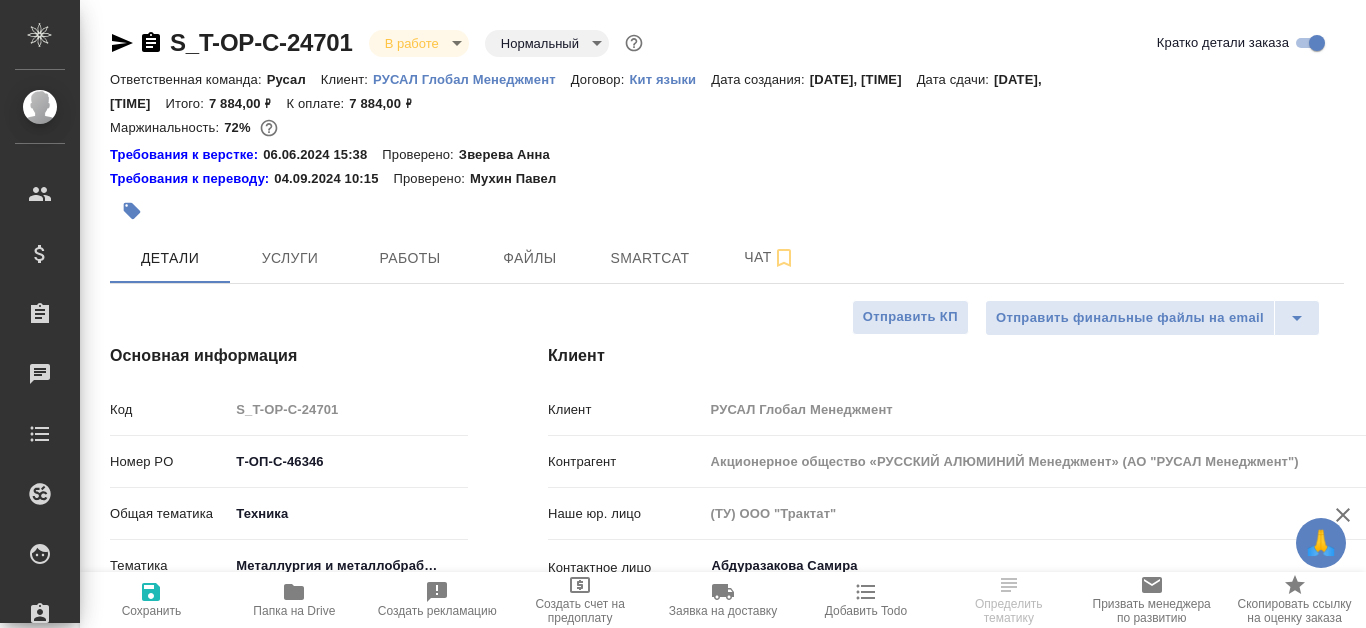 type on "x" 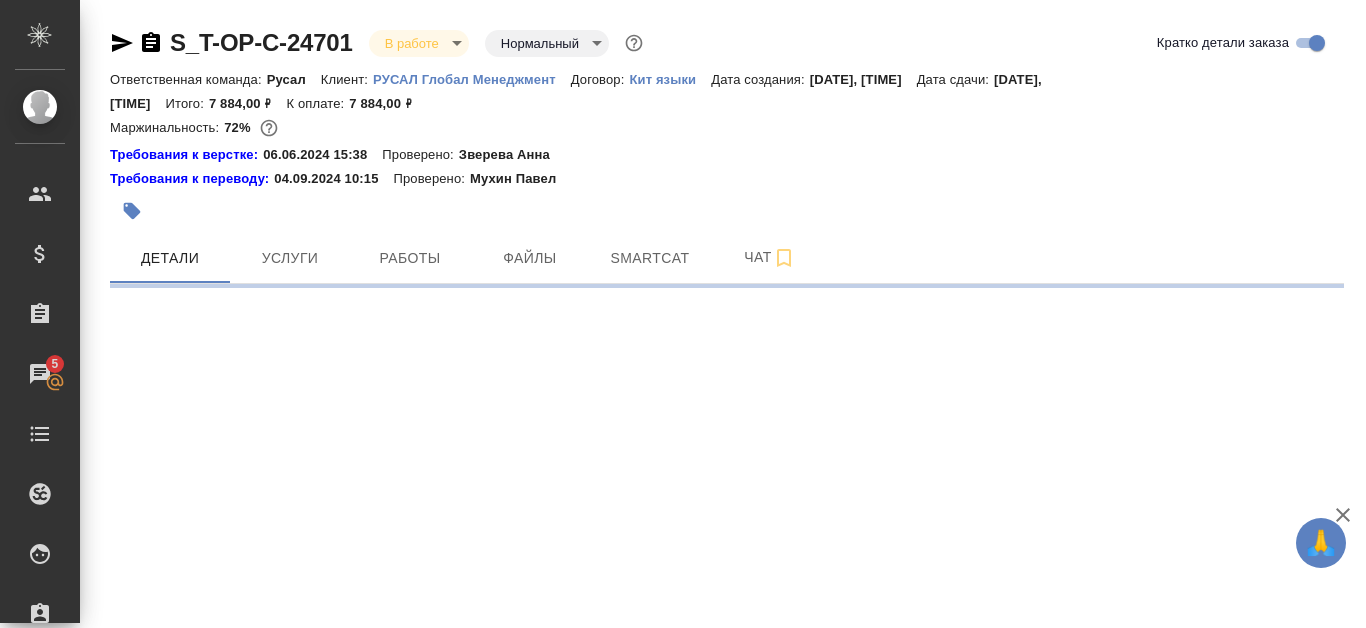 select on "RU" 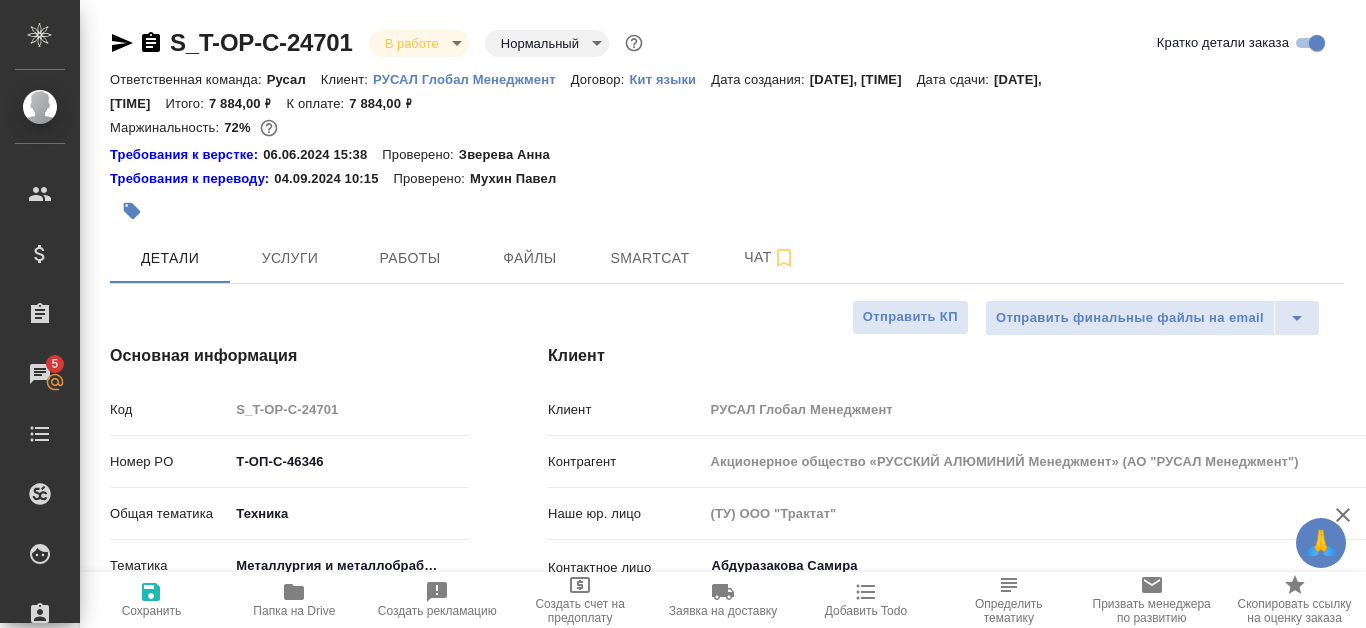 type on "x" 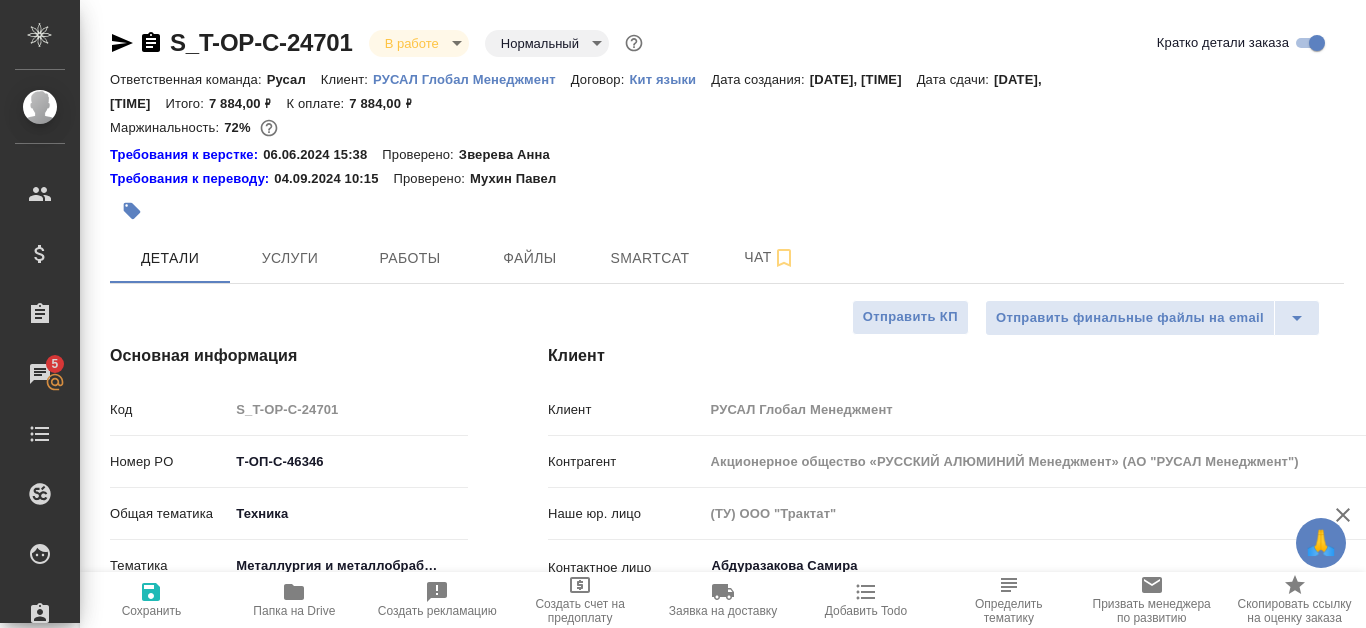 type on "x" 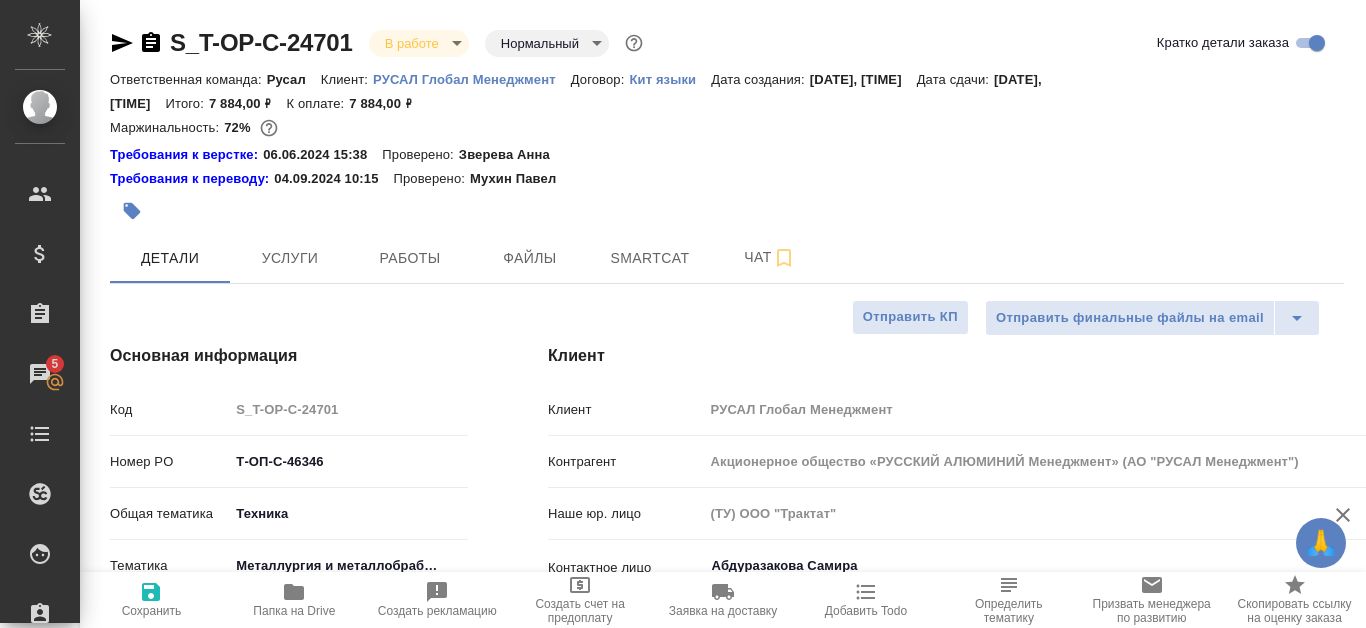 type on "x" 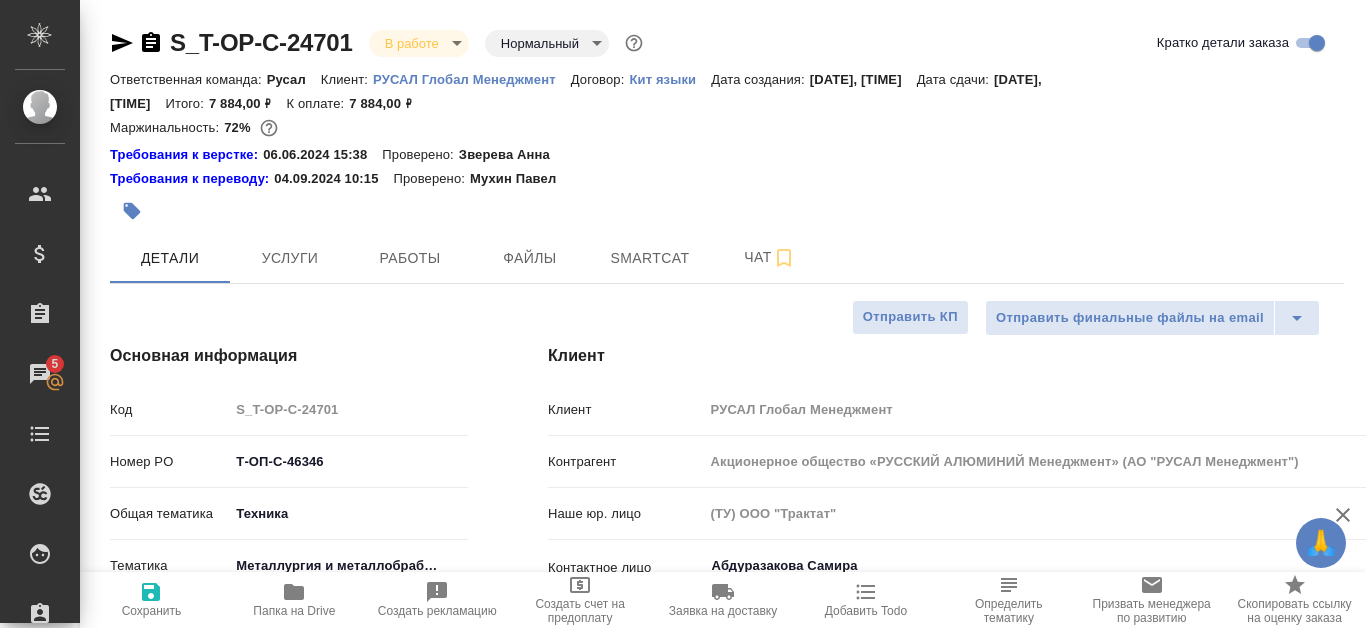 type on "x" 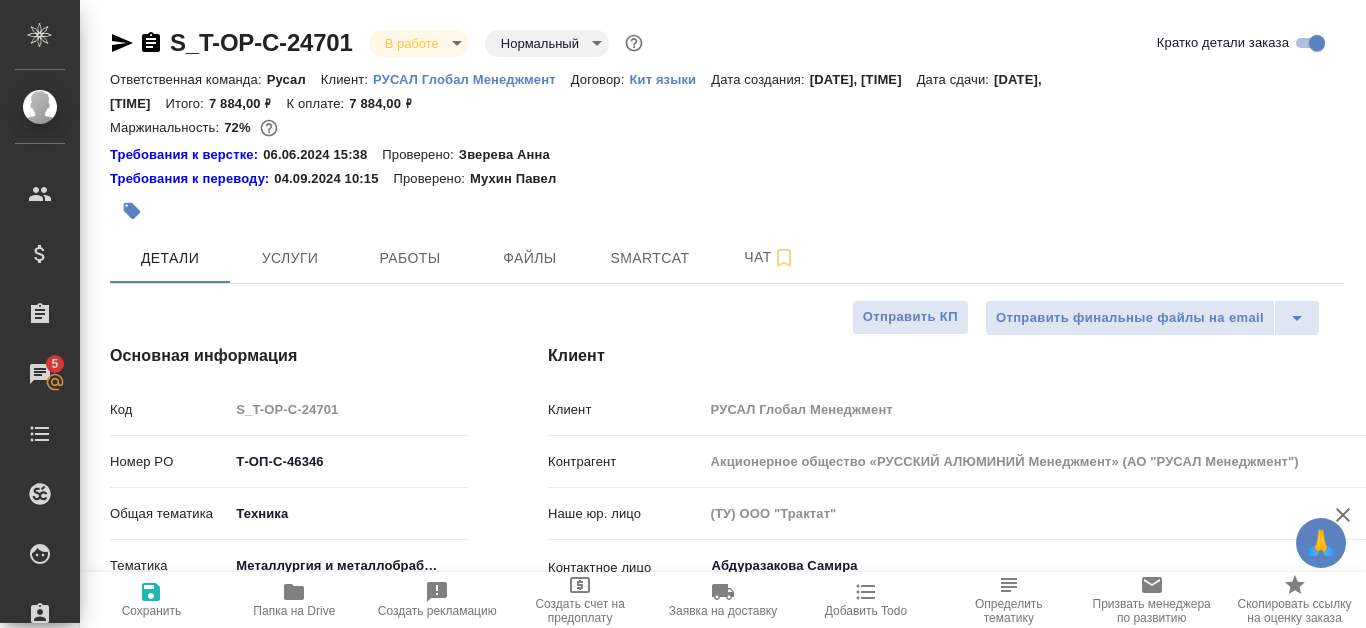 type on "x" 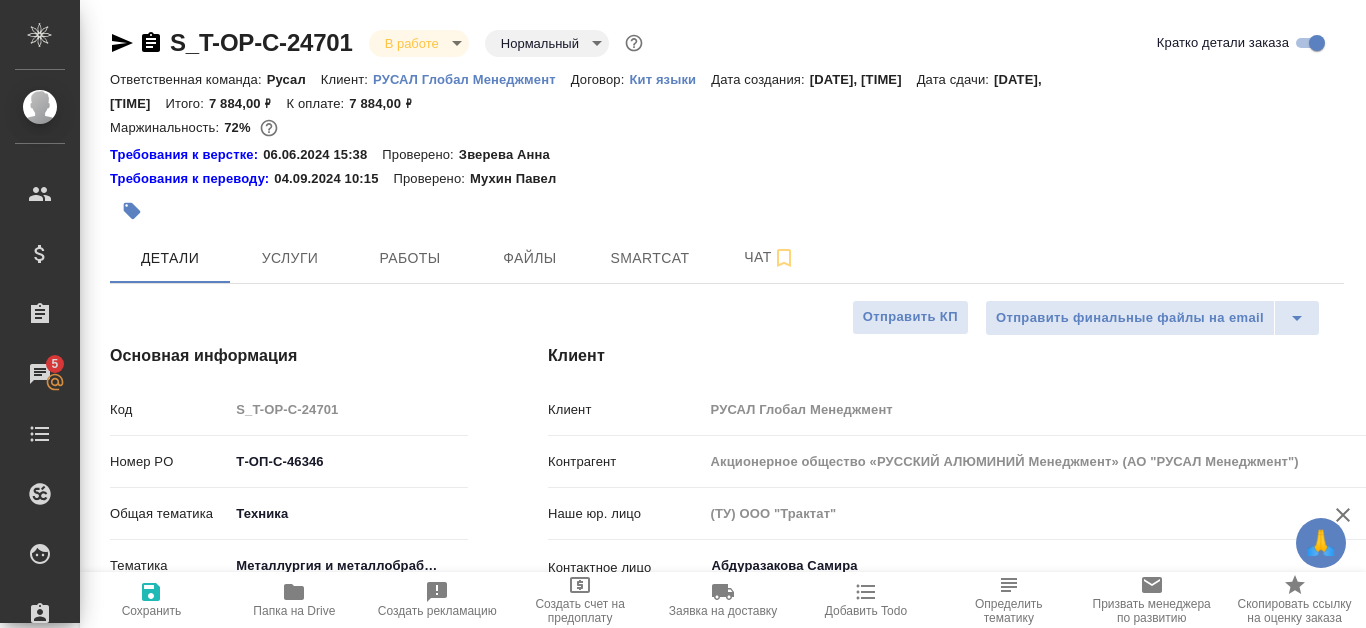 type on "x" 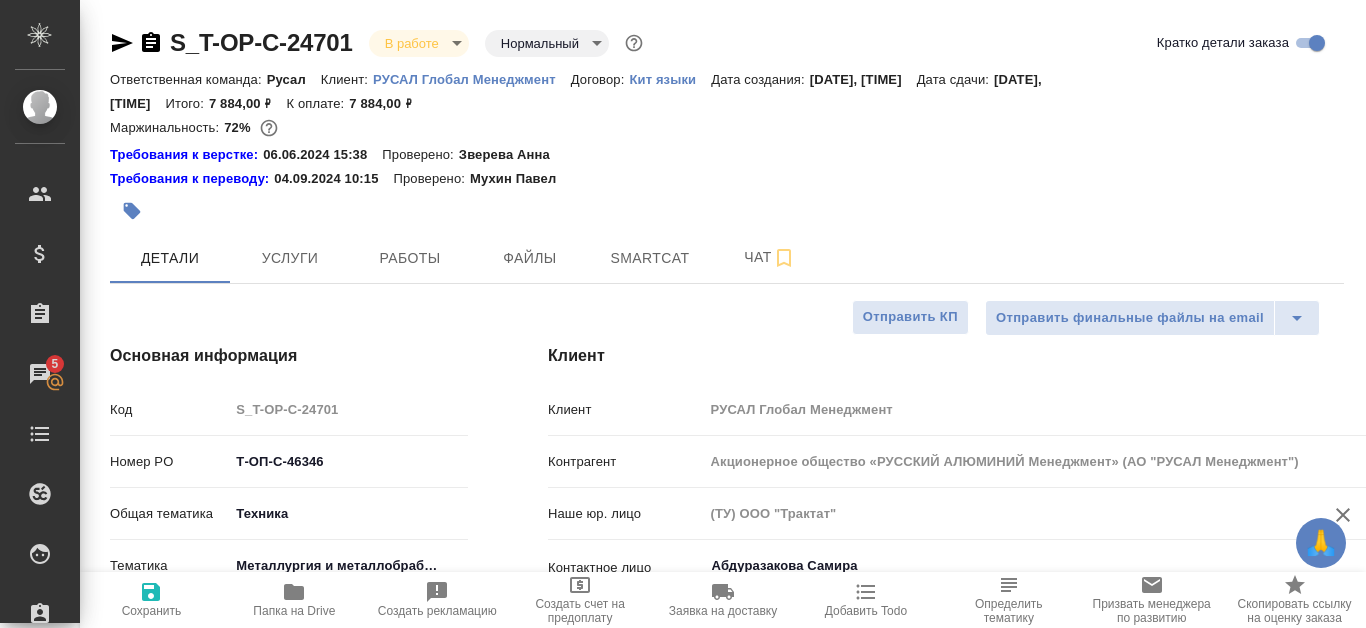 type on "x" 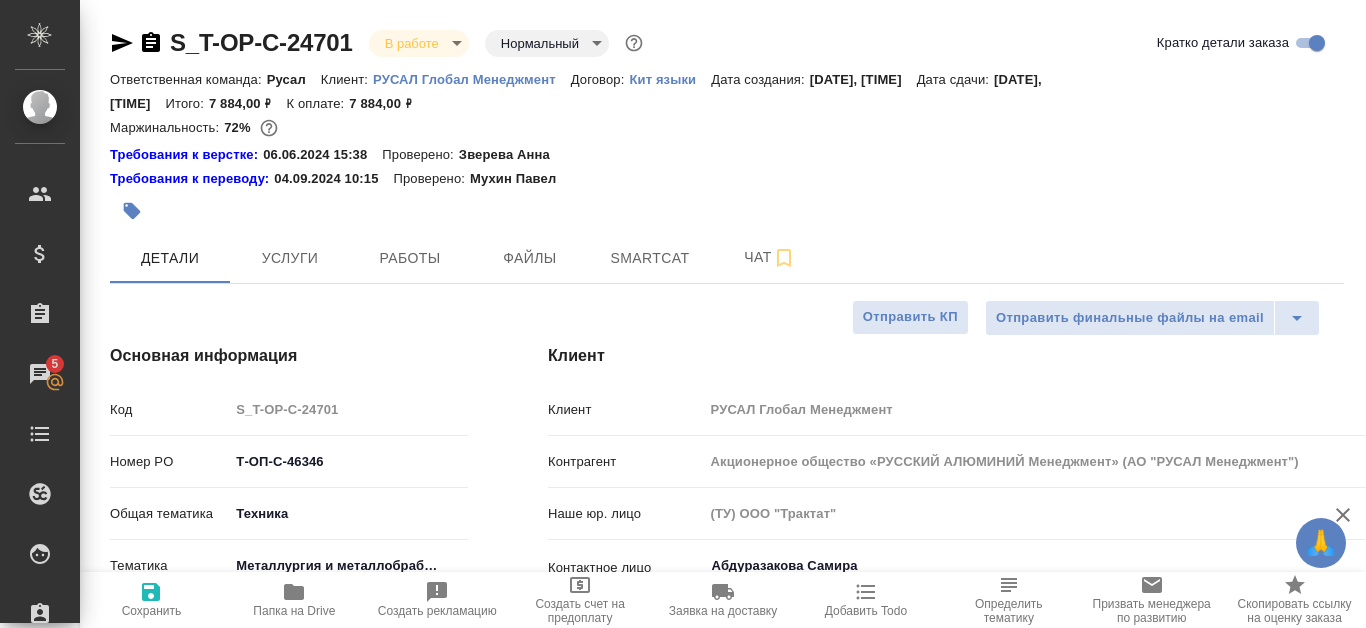 type on "x" 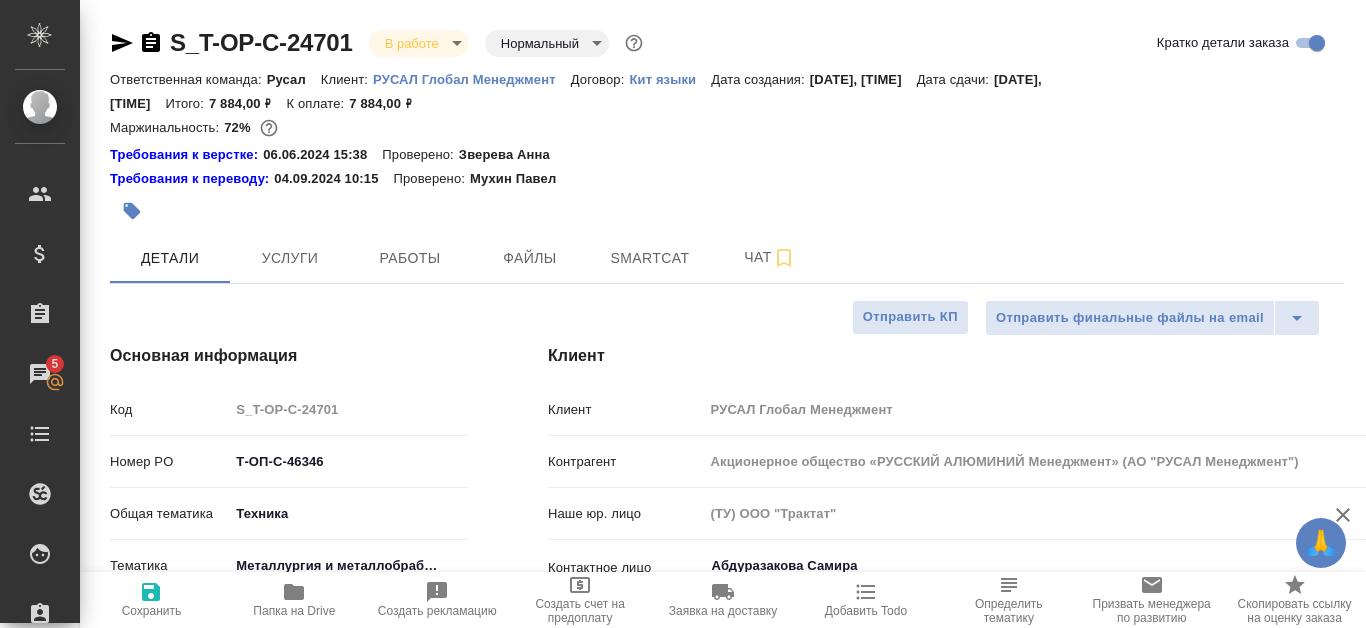 type on "x" 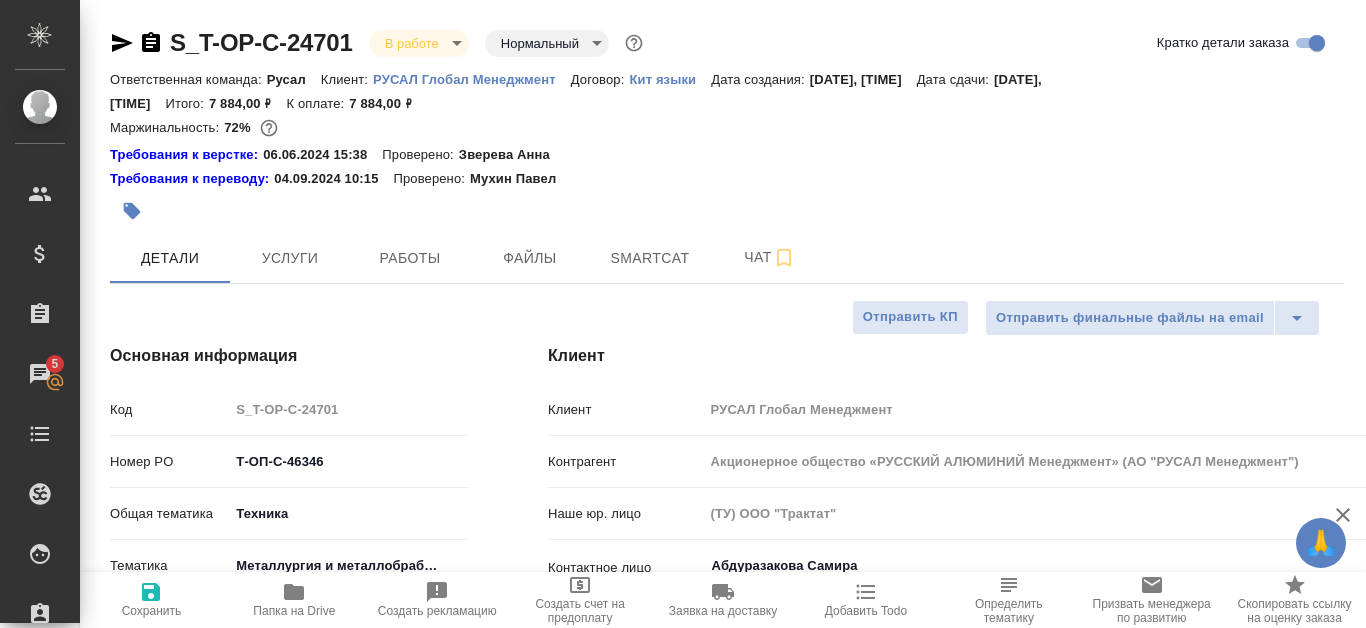 type on "x" 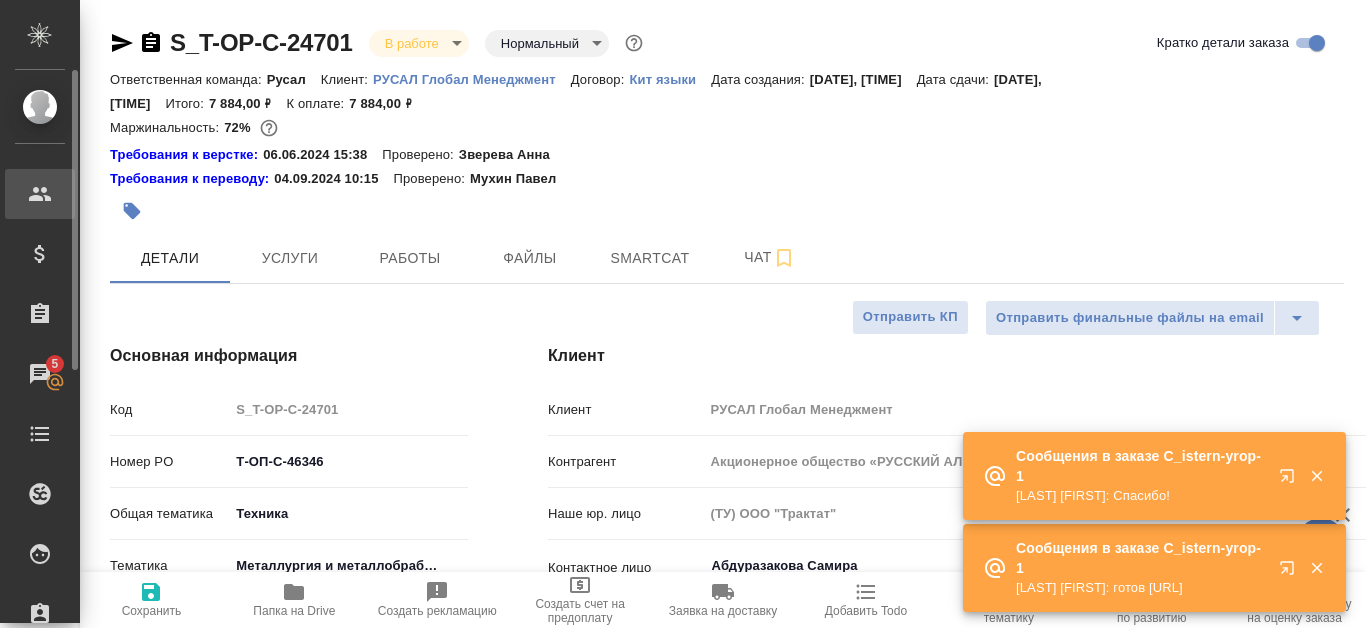 type on "x" 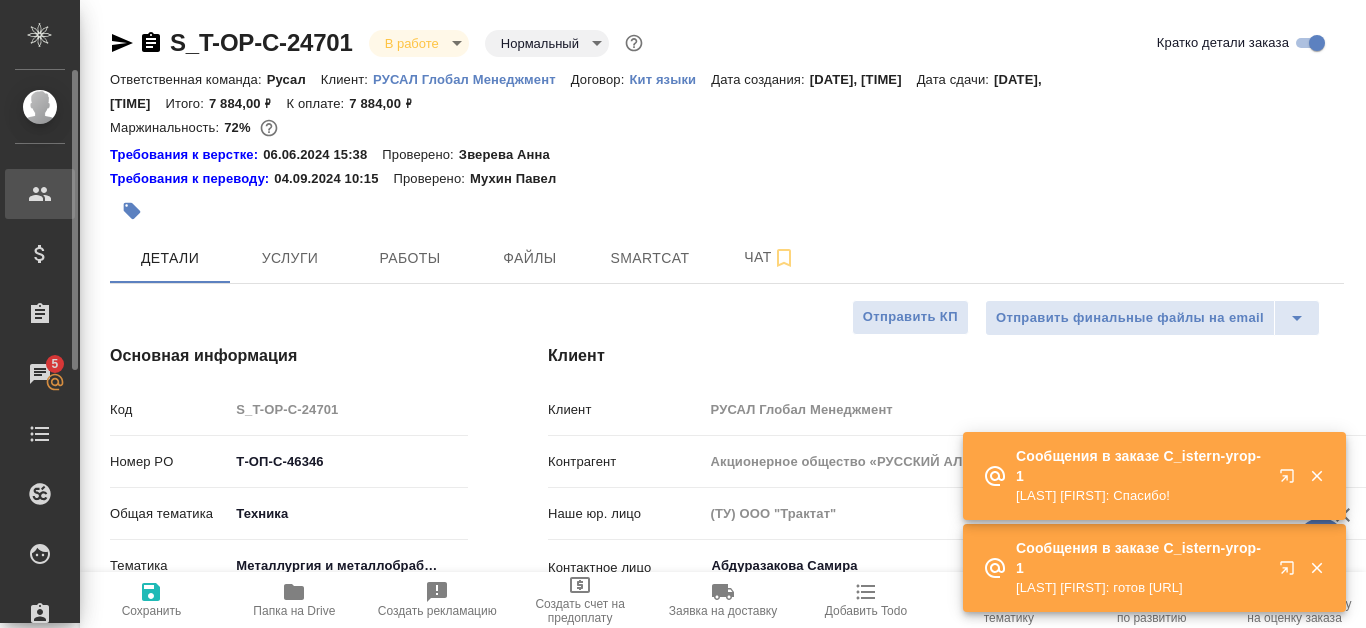 type on "x" 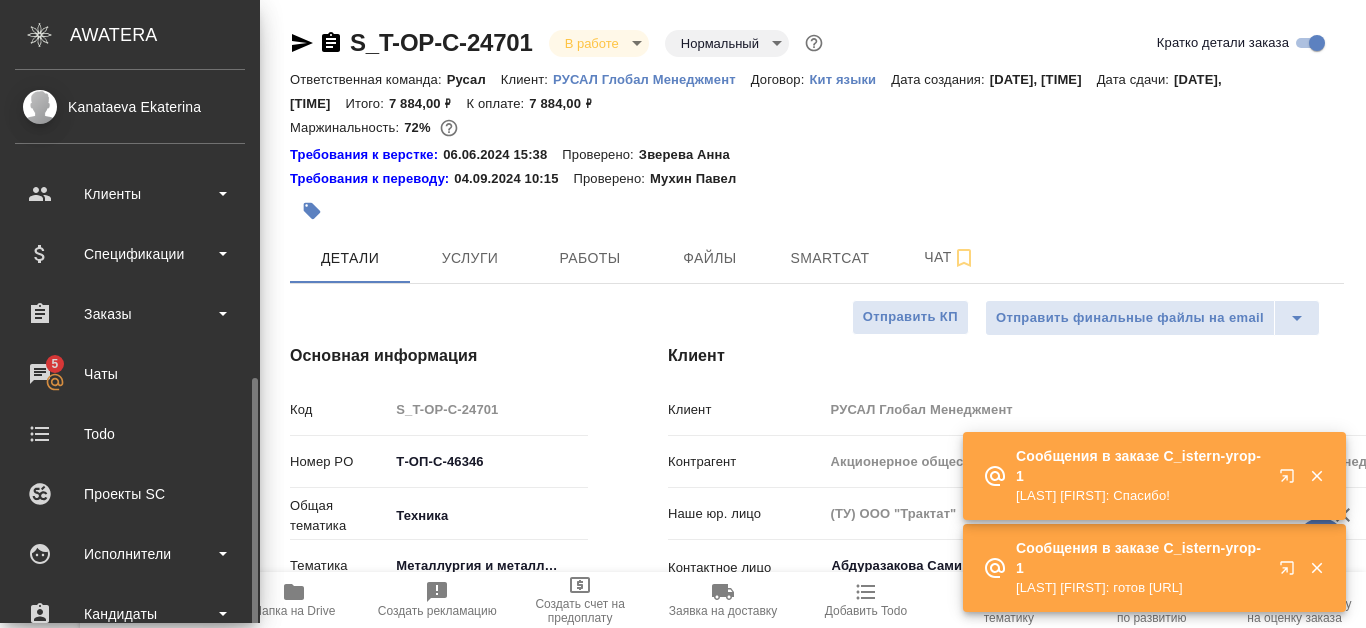scroll, scrollTop: 200, scrollLeft: 0, axis: vertical 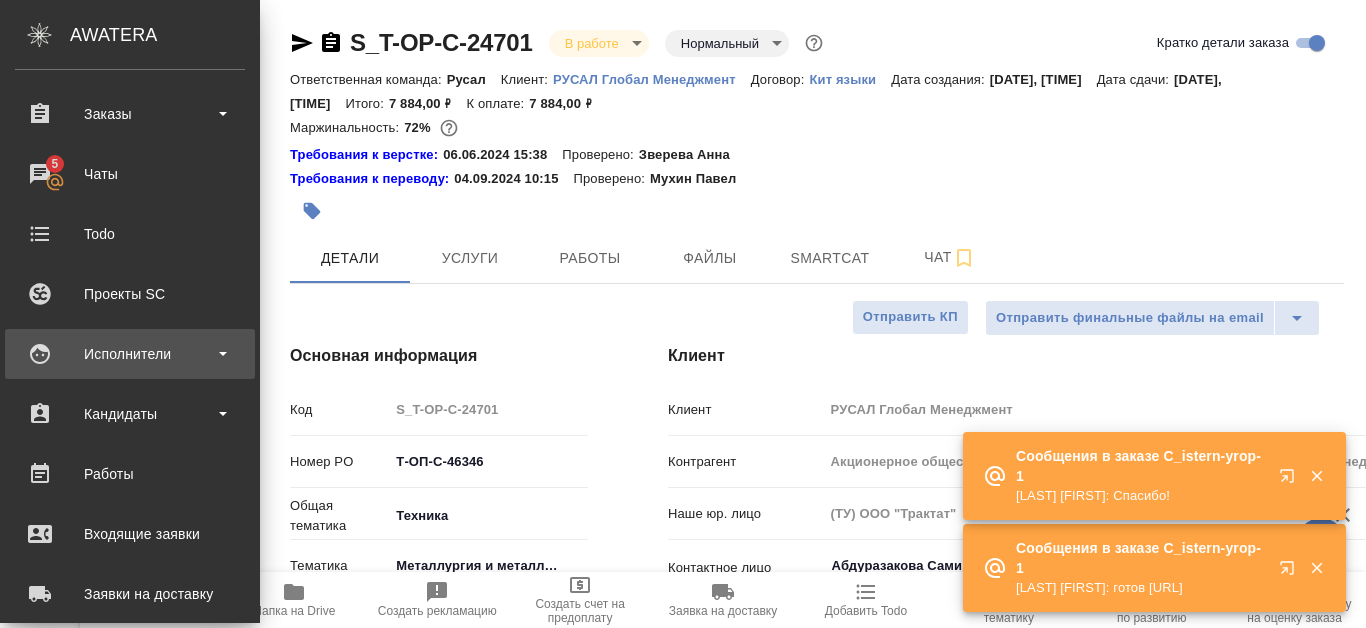 click on "Исполнители" at bounding box center (130, 354) 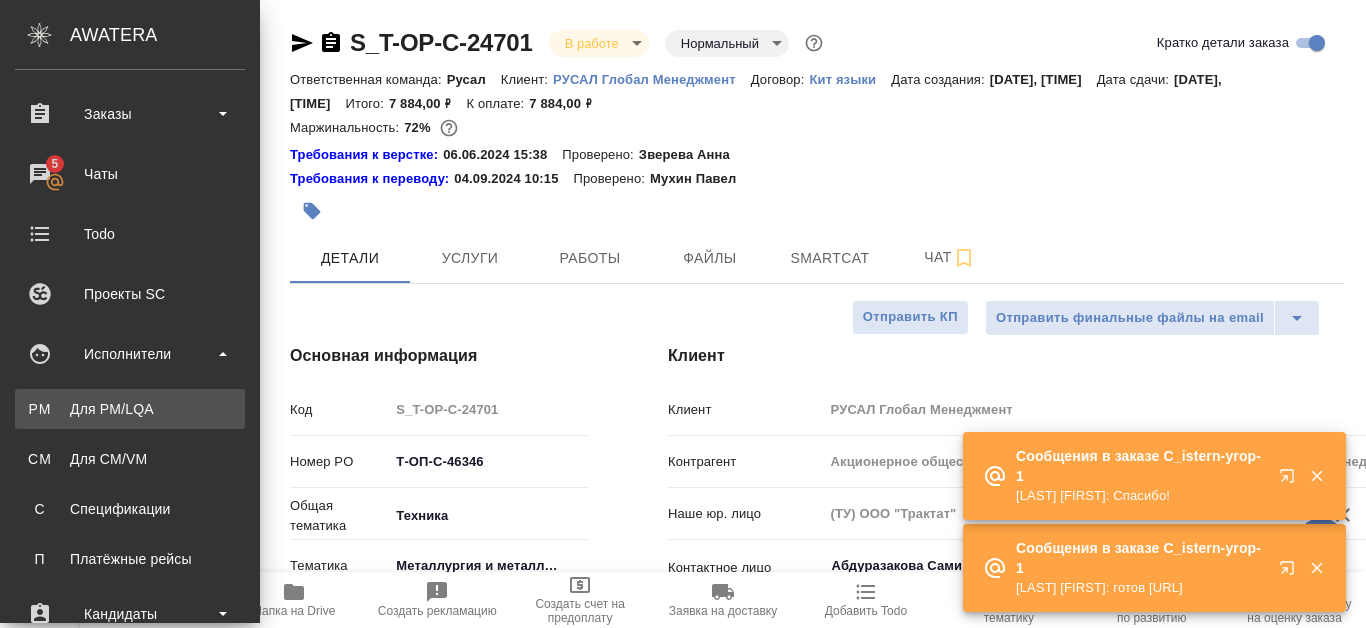 type on "x" 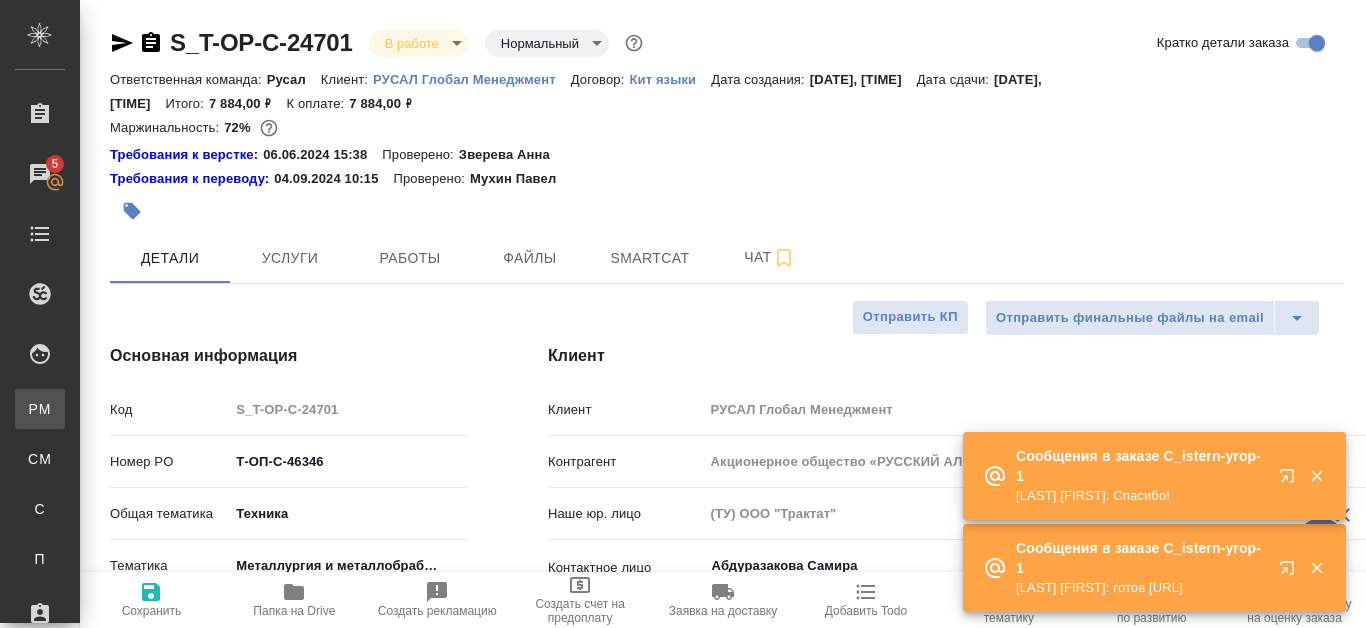 type on "x" 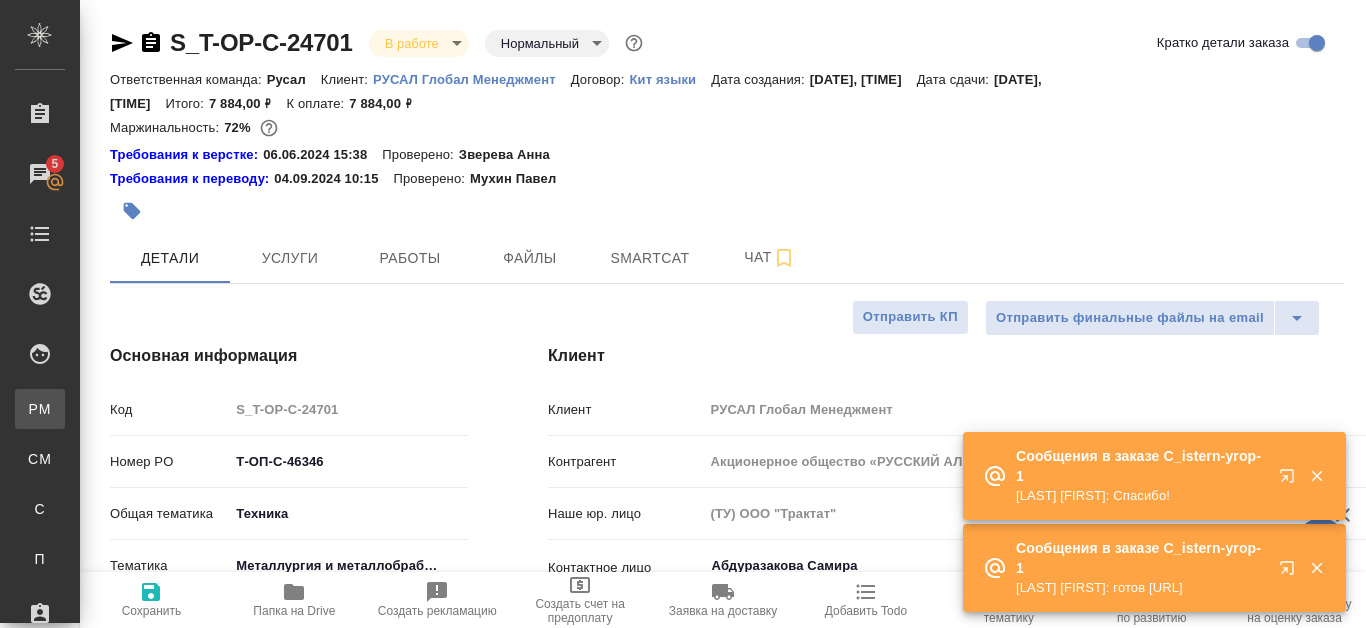 type on "x" 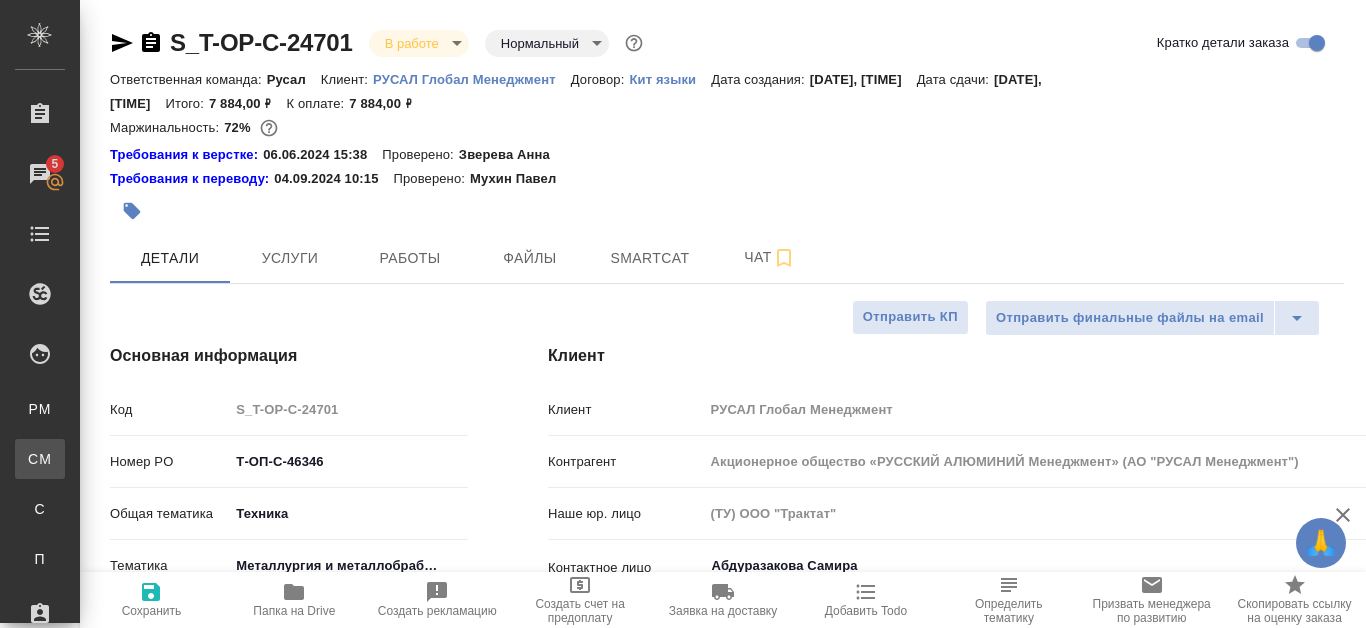 type on "x" 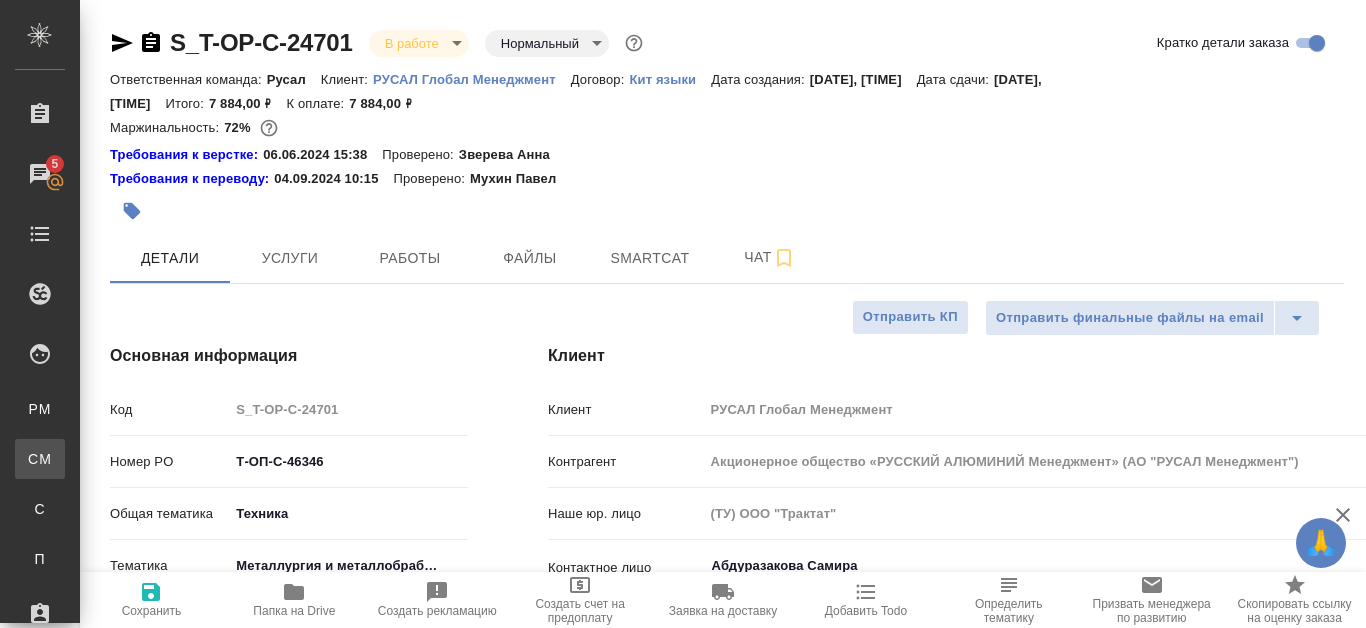 type on "x" 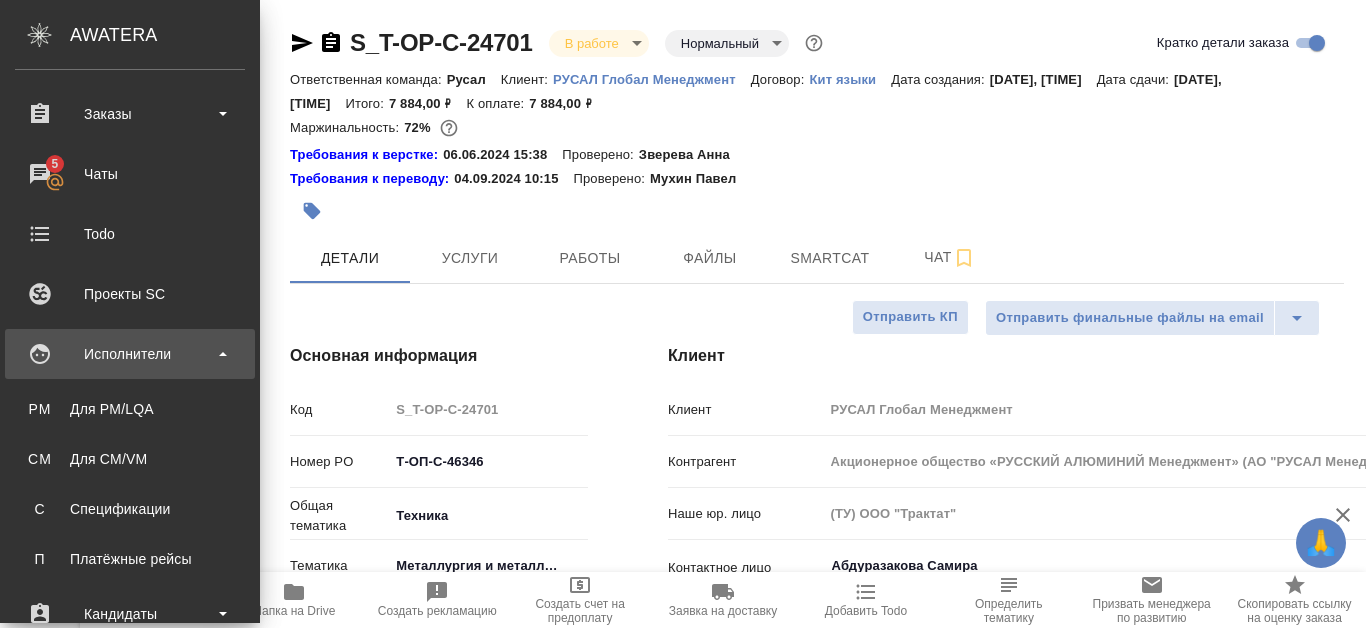 click on "Исполнители" at bounding box center [130, 354] 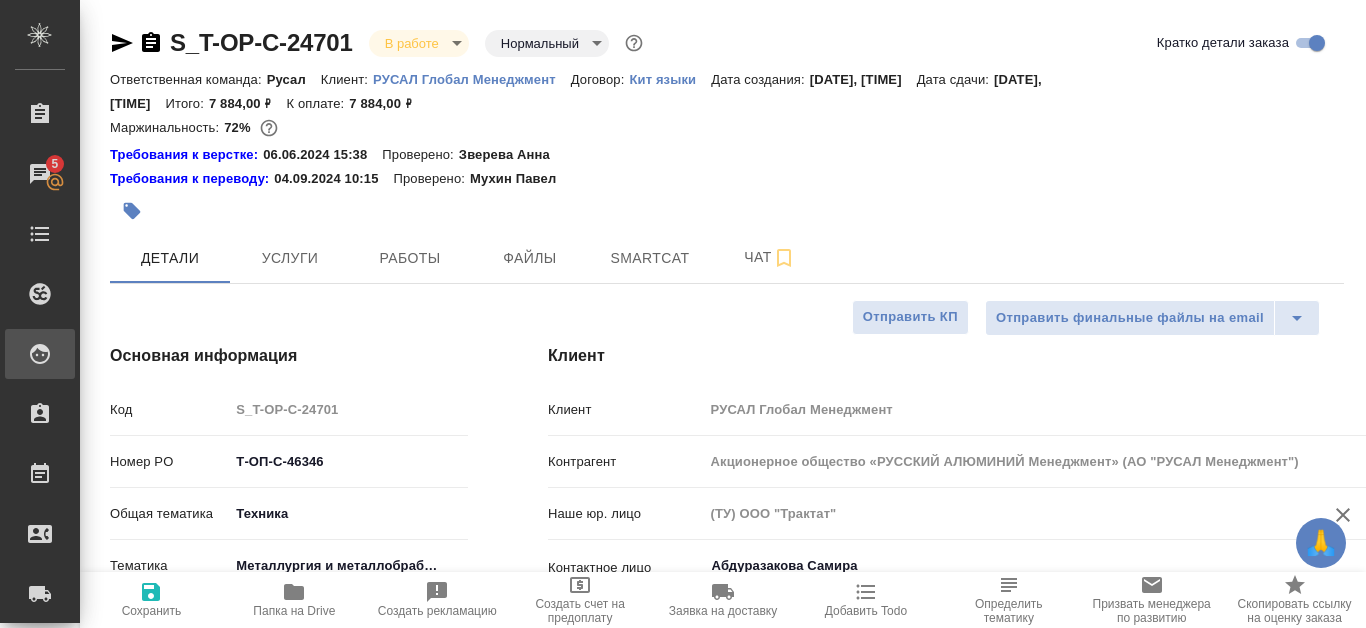 type on "x" 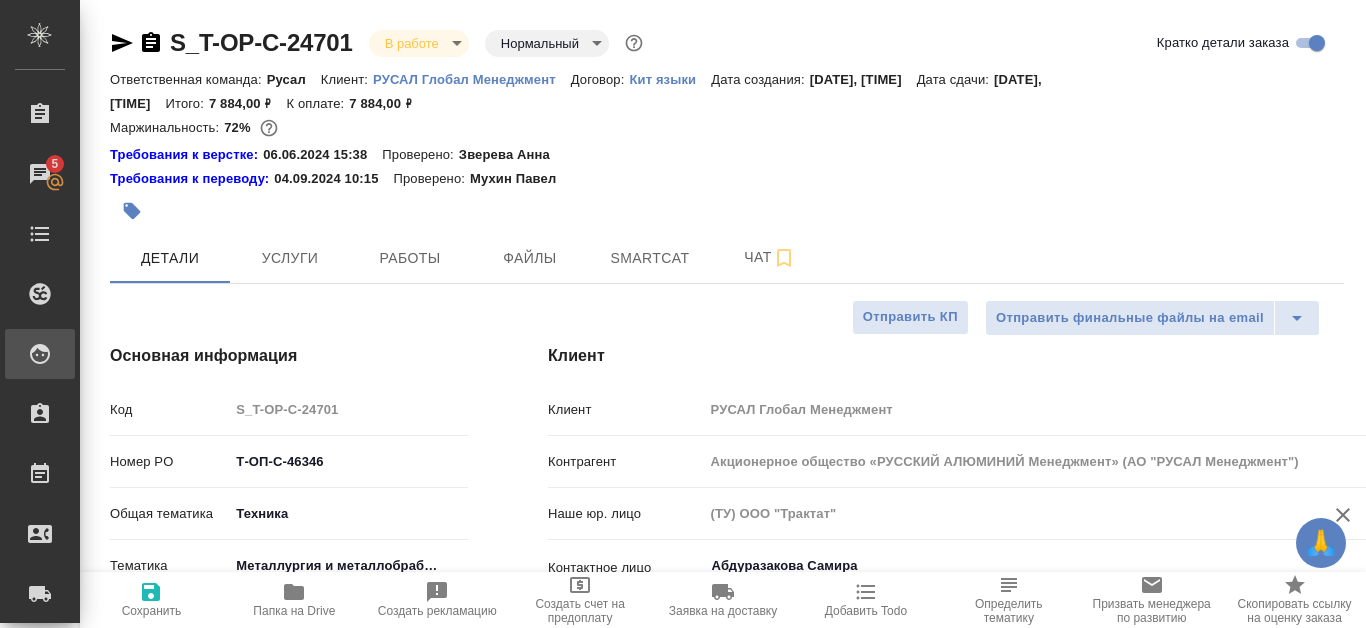 type on "x" 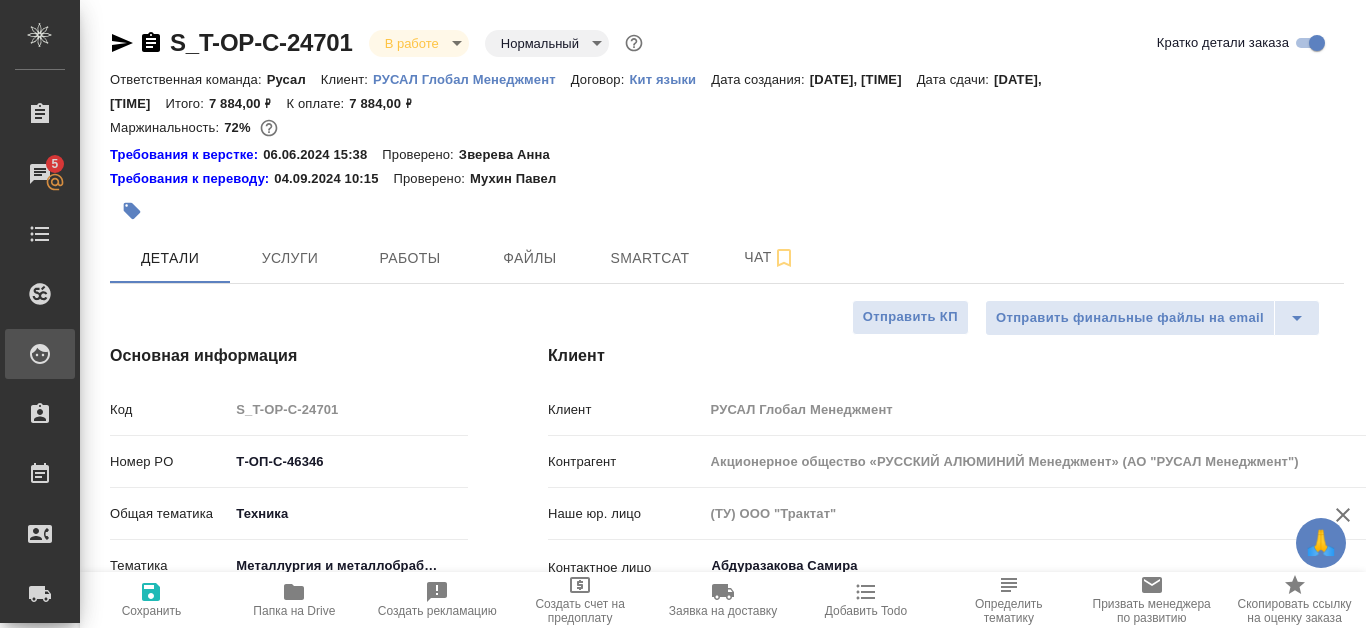 type on "x" 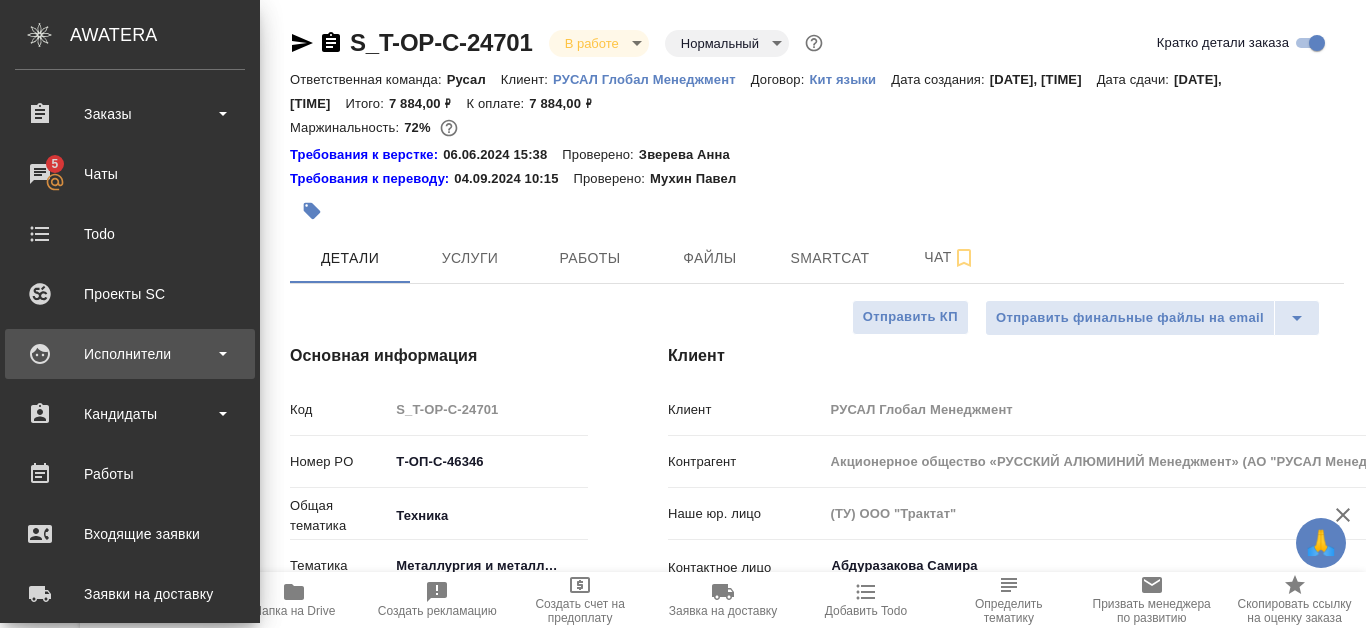 click on "Исполнители" at bounding box center [130, 354] 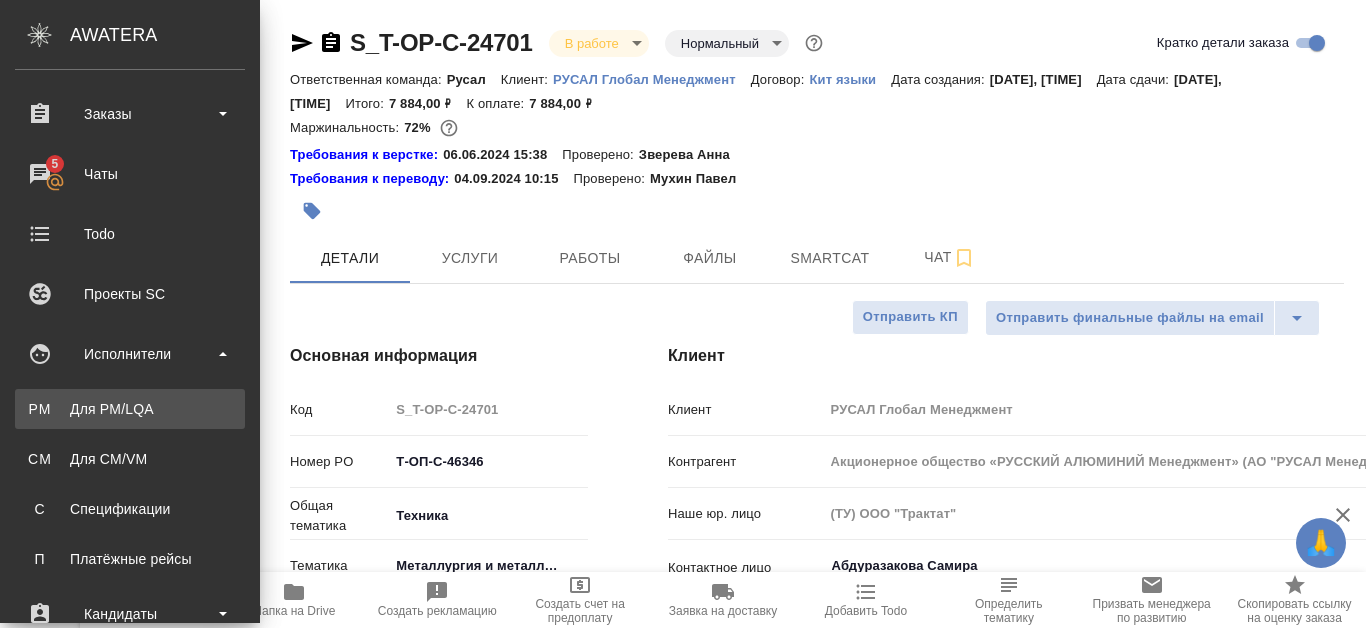click on "Для PM/LQA" at bounding box center [130, 409] 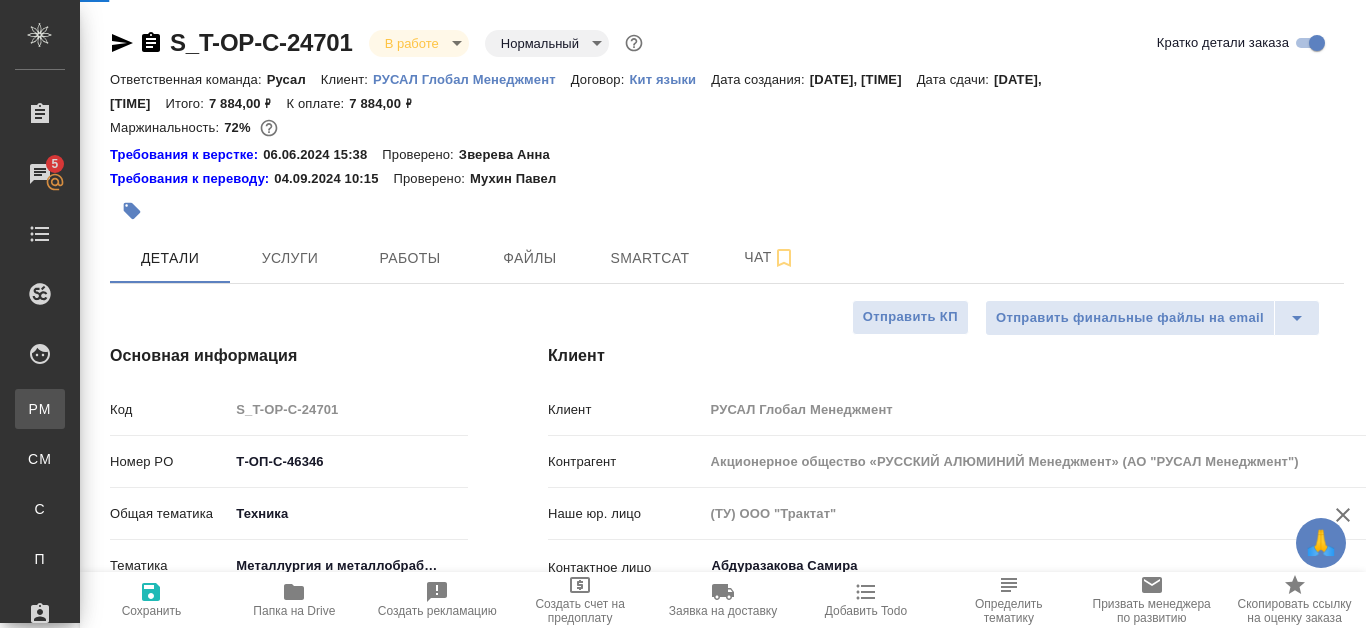 type on "x" 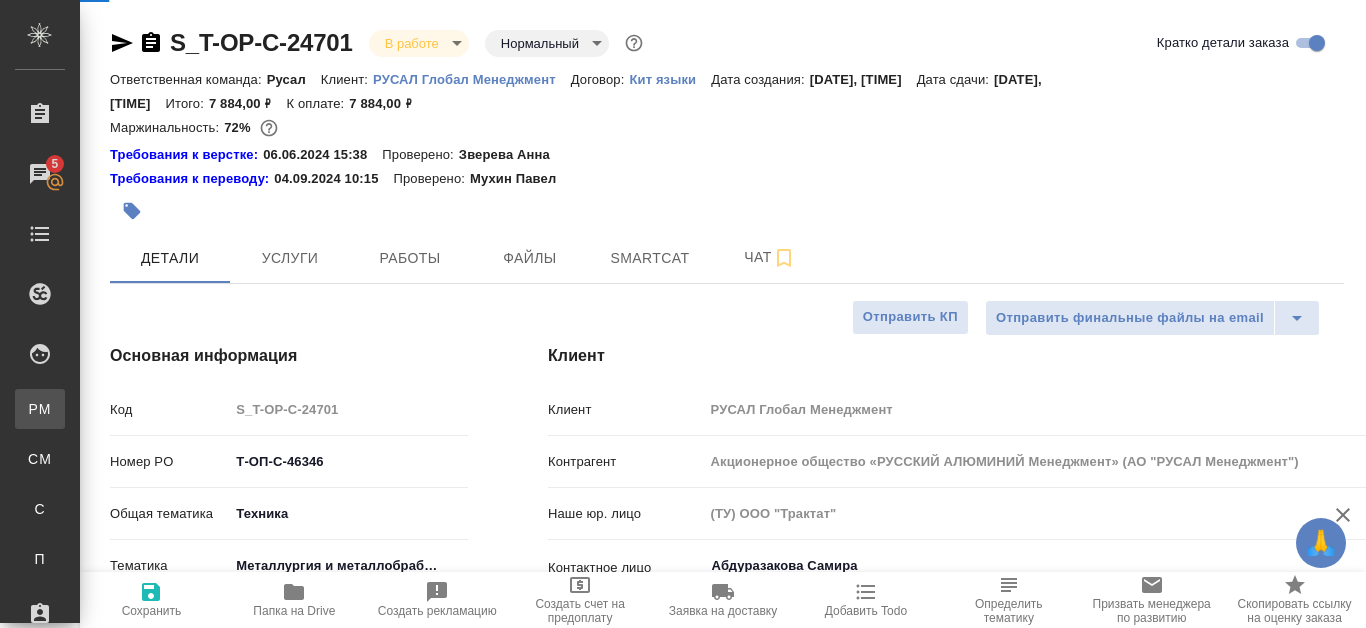 type on "x" 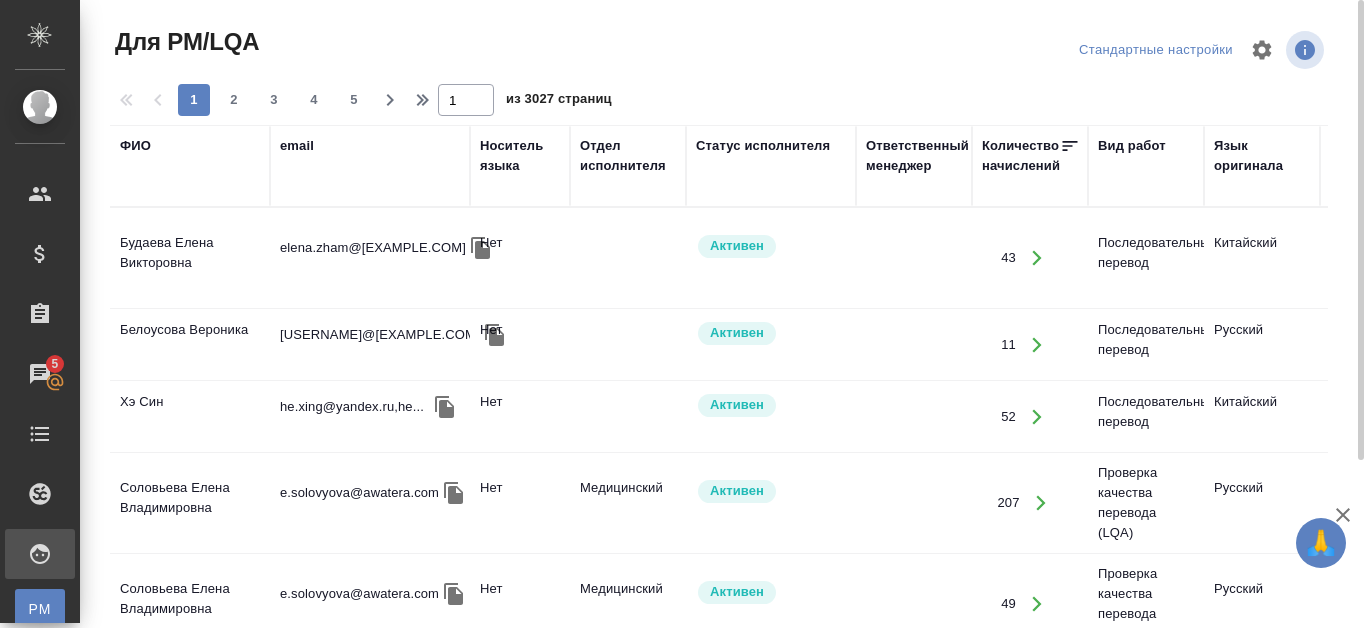 click on "Язык оригинала" at bounding box center (1262, 156) 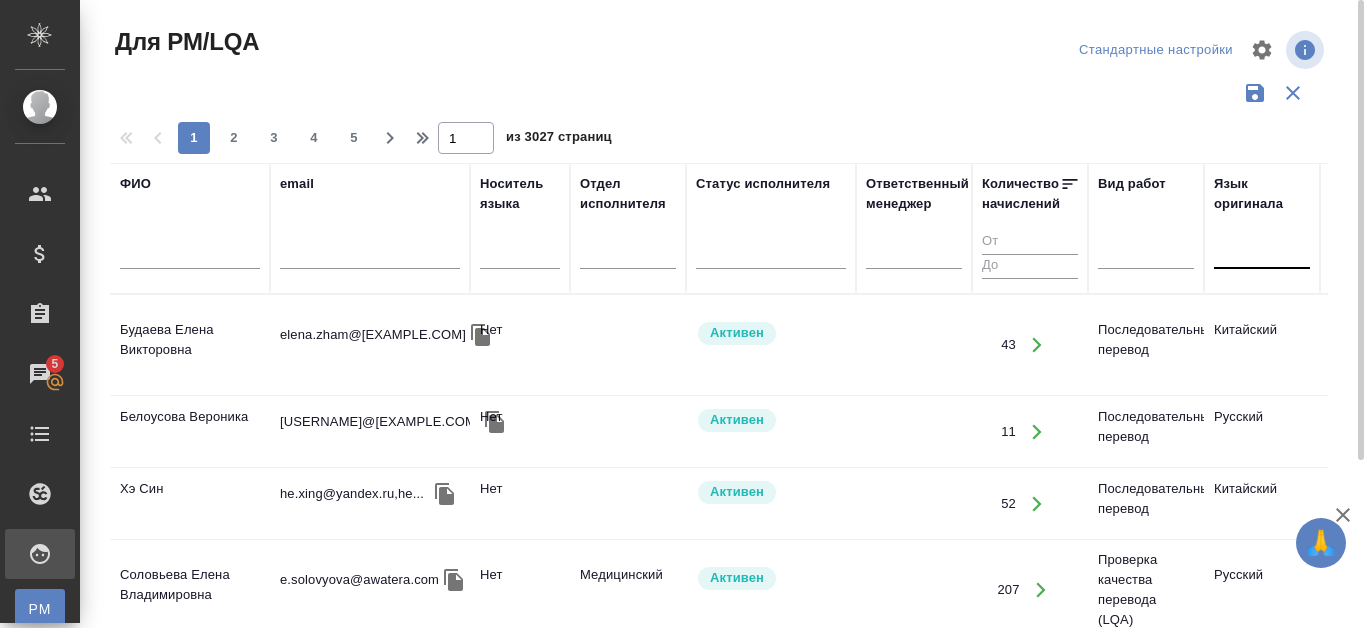 click at bounding box center (1262, 249) 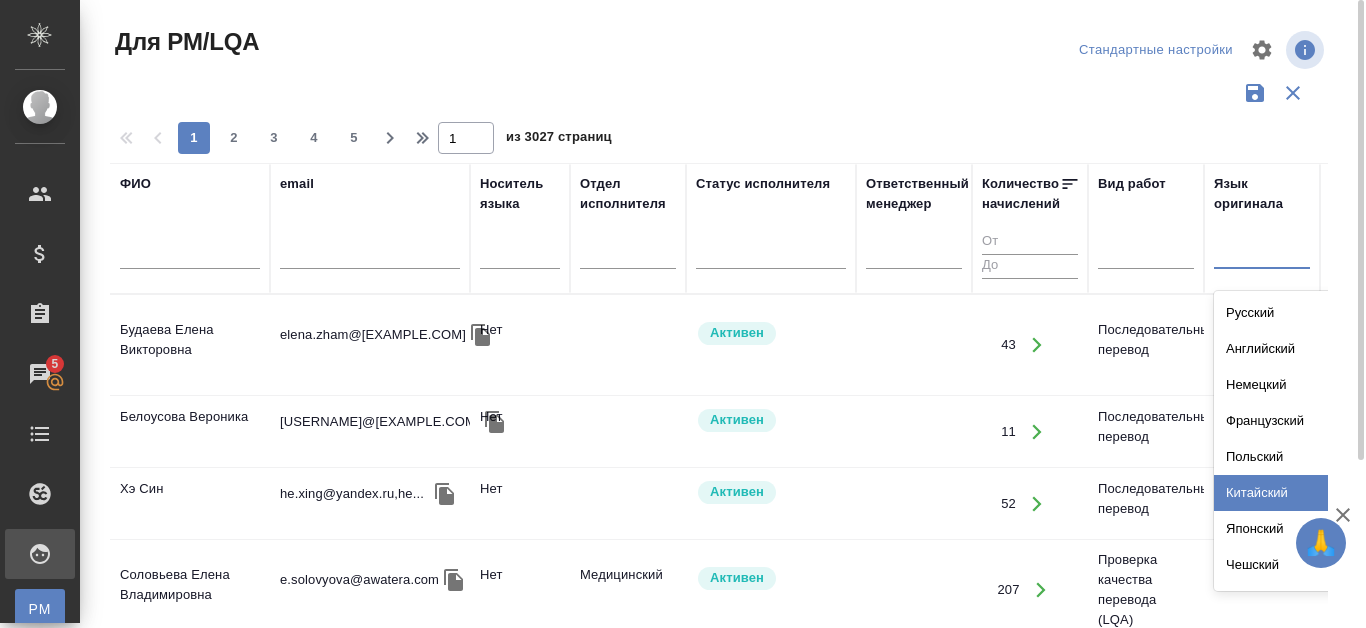 click on "Китайский" at bounding box center (1364, 493) 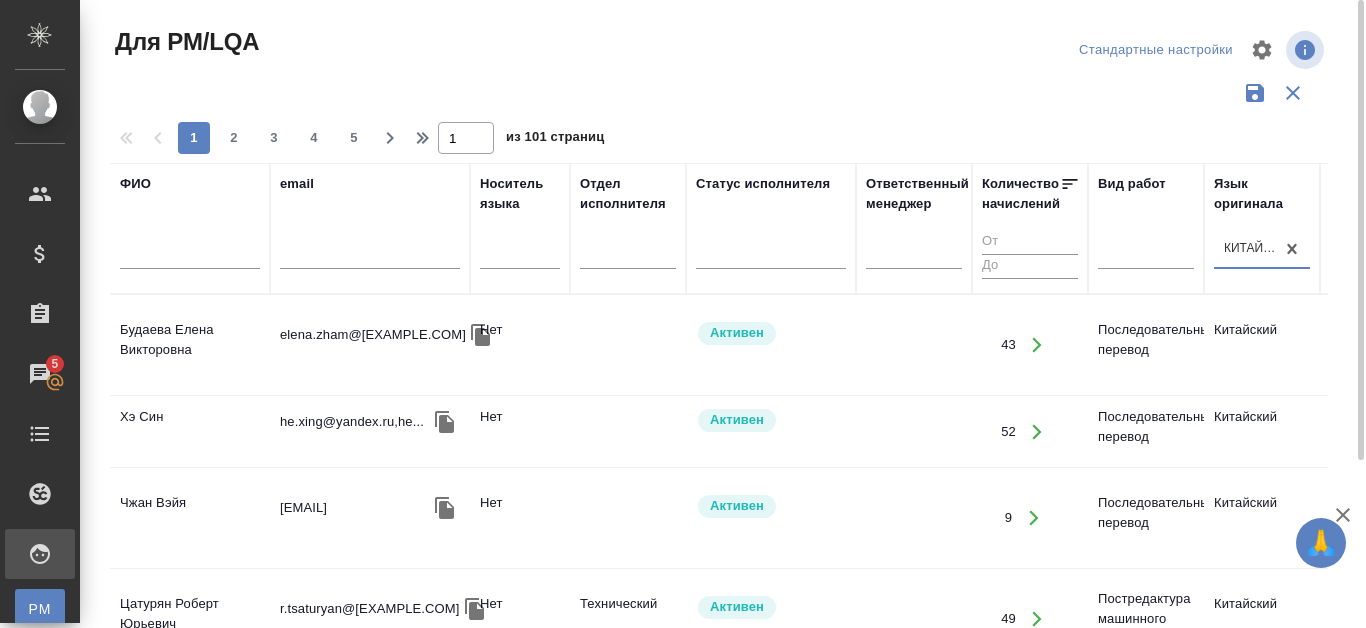 click at bounding box center [190, 256] 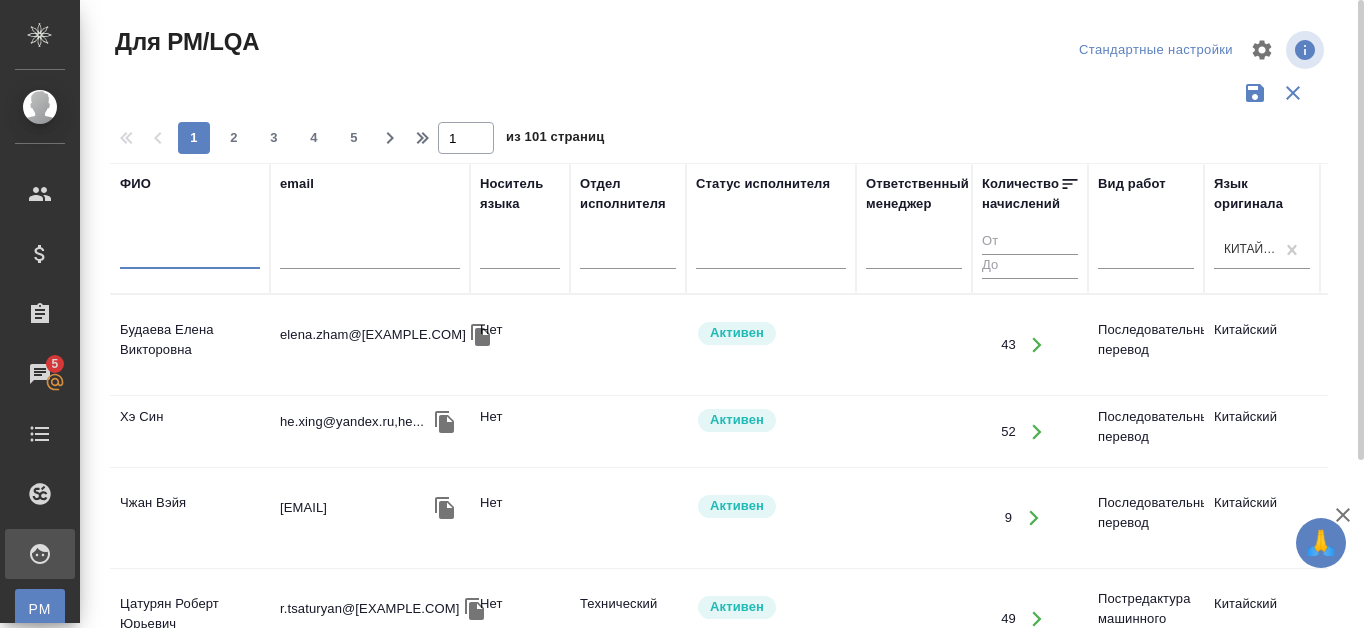 type on "P" 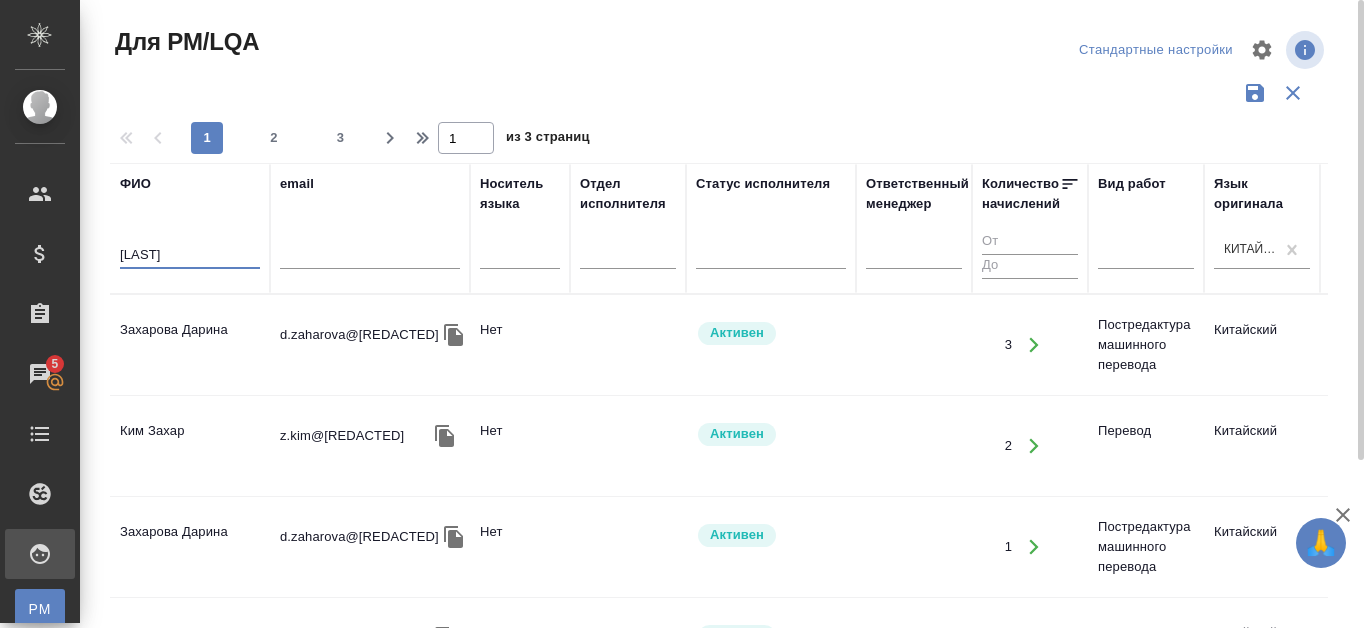 type on "заха" 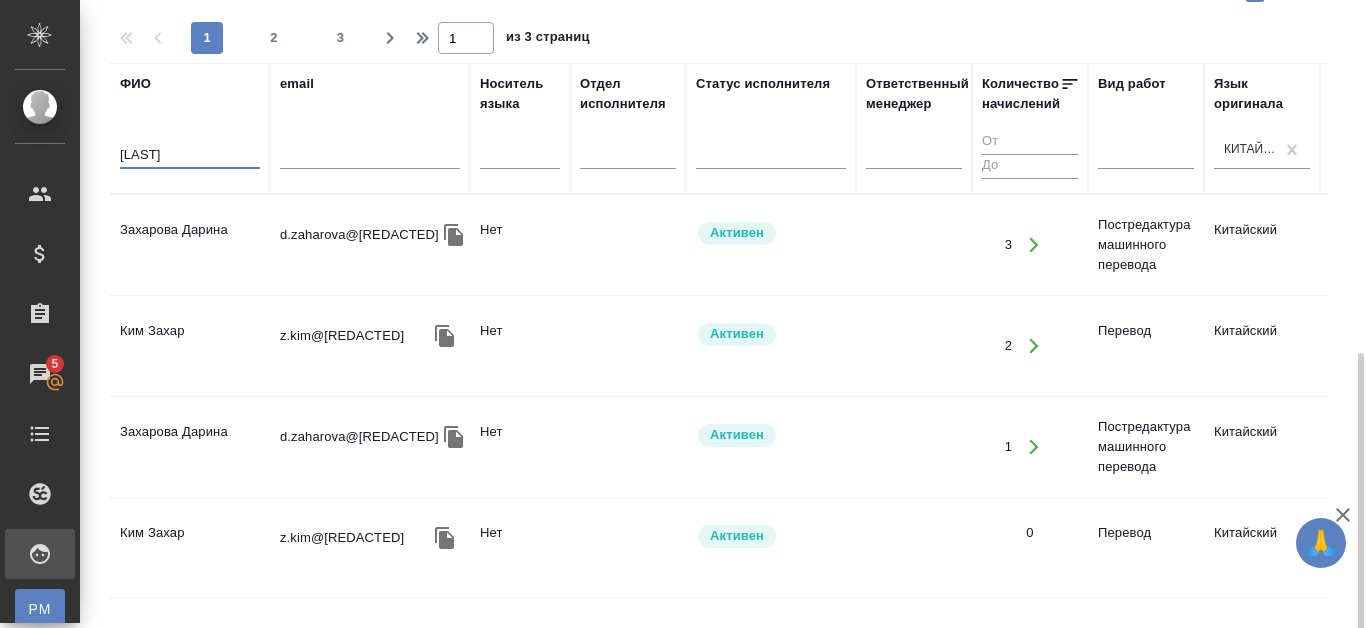 scroll, scrollTop: 266, scrollLeft: 0, axis: vertical 